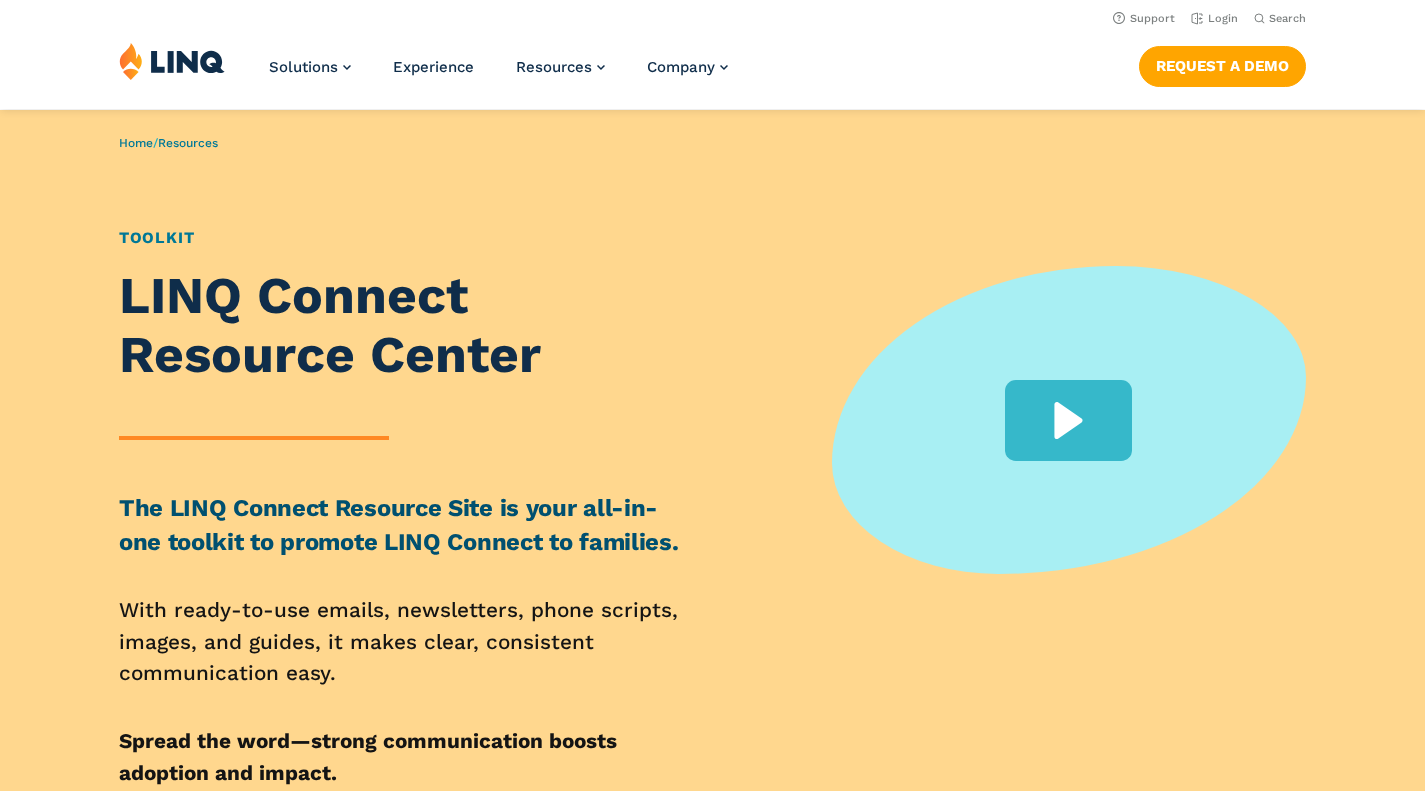 scroll, scrollTop: 0, scrollLeft: 0, axis: both 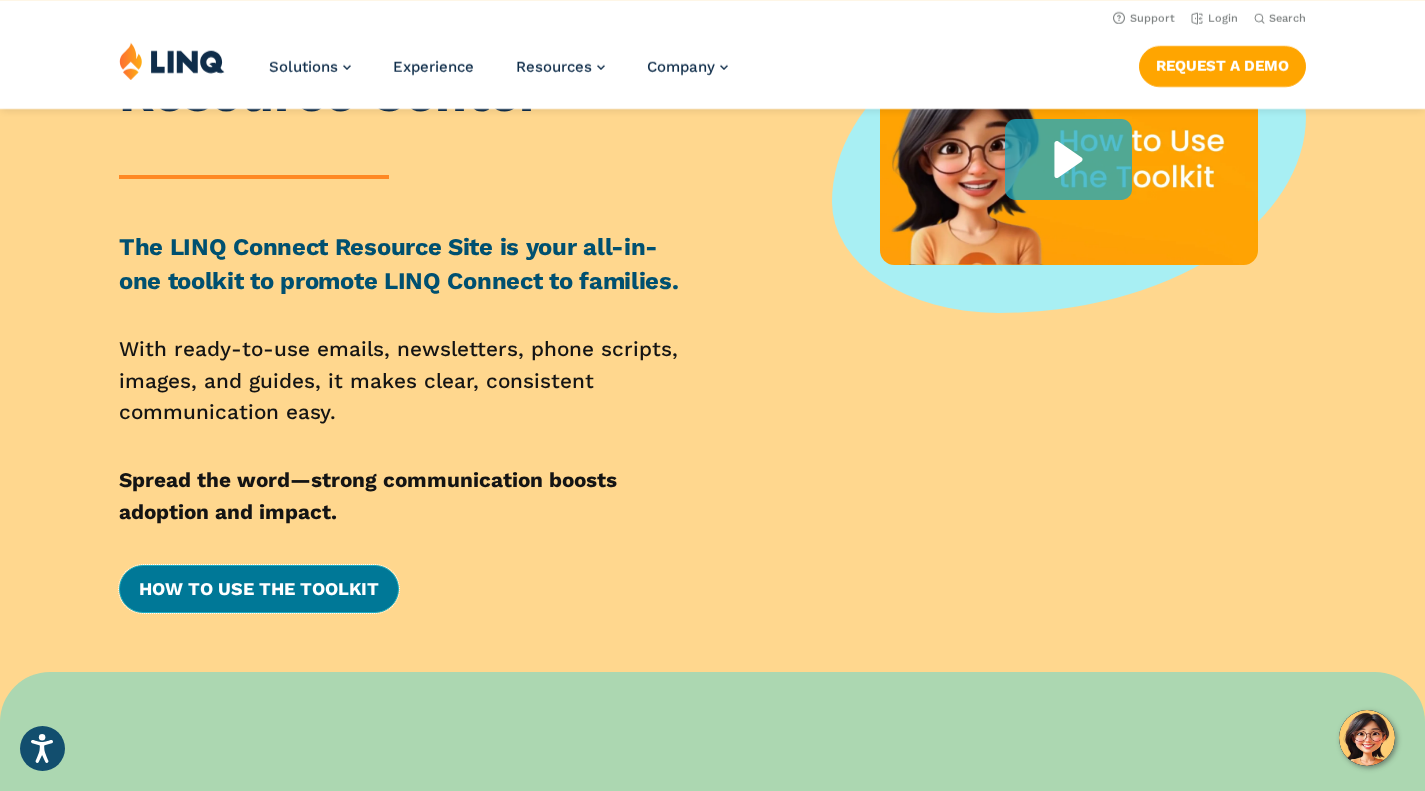 click on "How to Use the Toolkit" at bounding box center (259, 589) 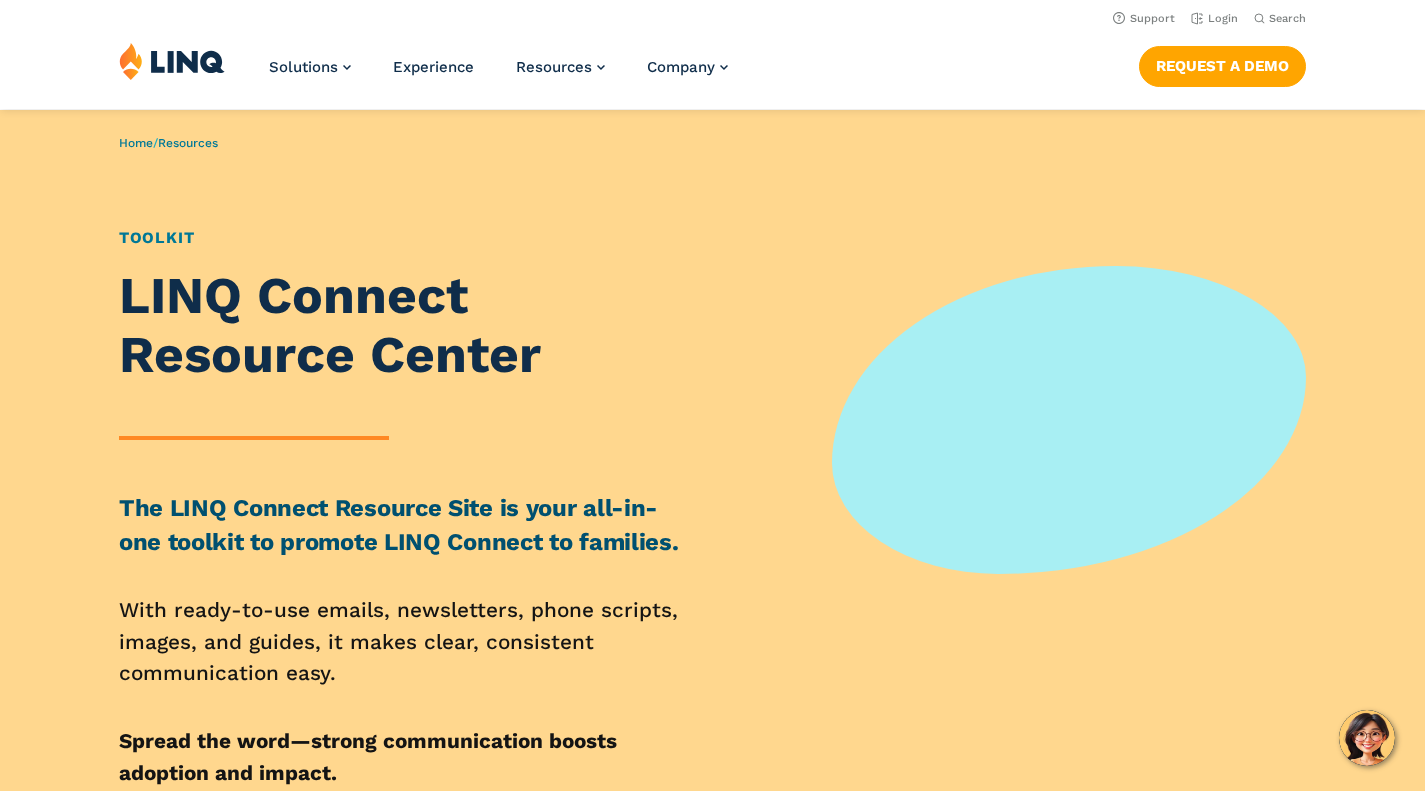 scroll, scrollTop: 0, scrollLeft: 0, axis: both 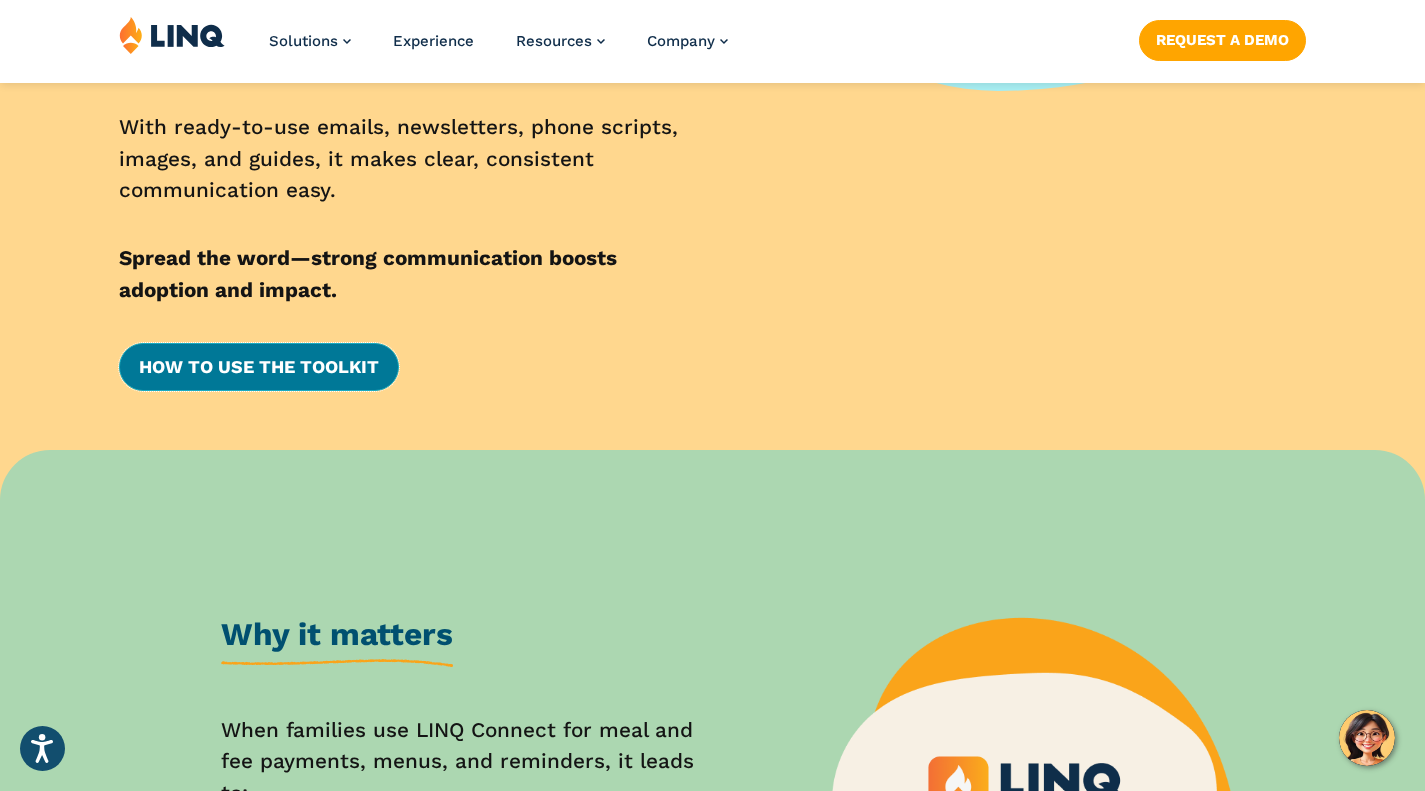 click on "How to Use the Toolkit" at bounding box center (259, 367) 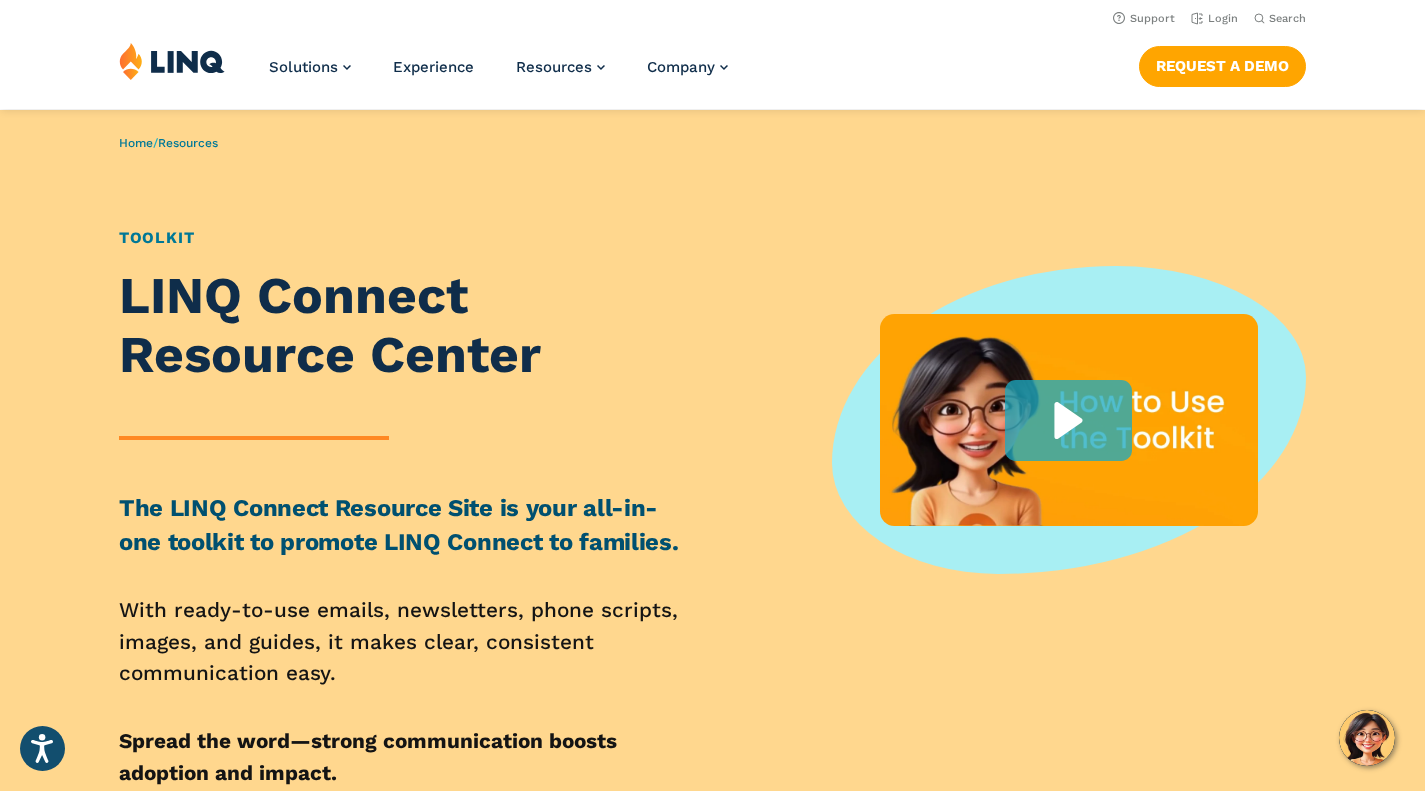 scroll, scrollTop: 0, scrollLeft: 0, axis: both 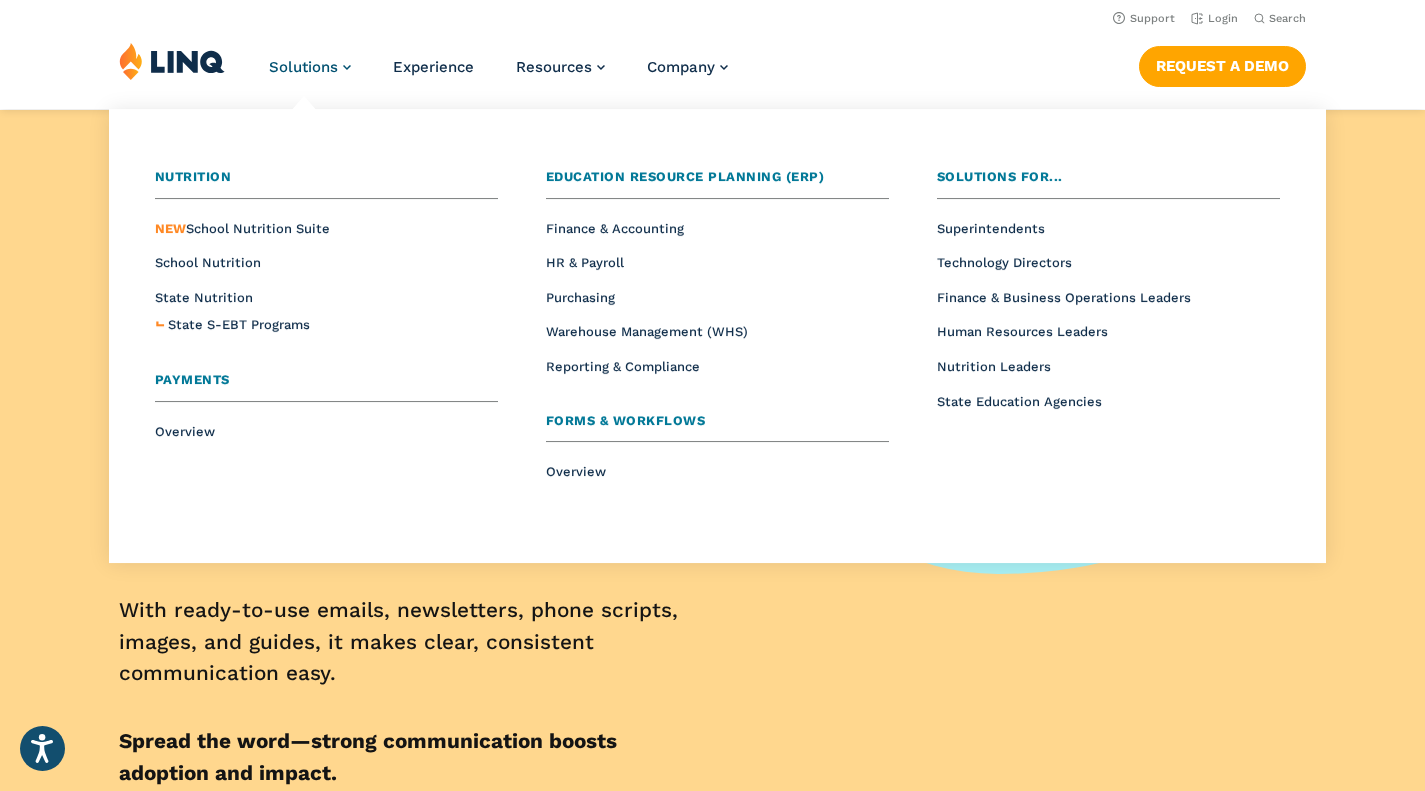 click on "Solutions" at bounding box center (303, 67) 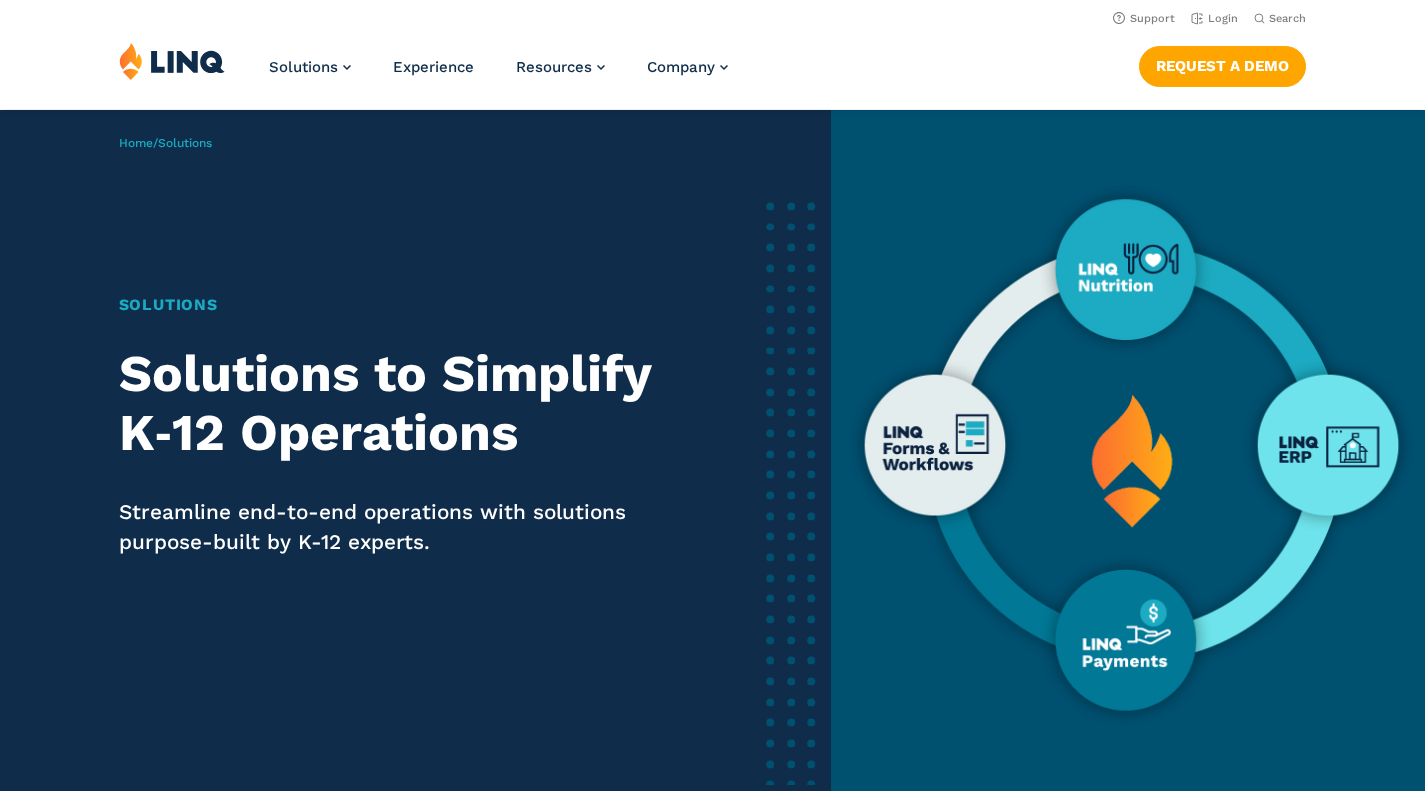scroll, scrollTop: 0, scrollLeft: 0, axis: both 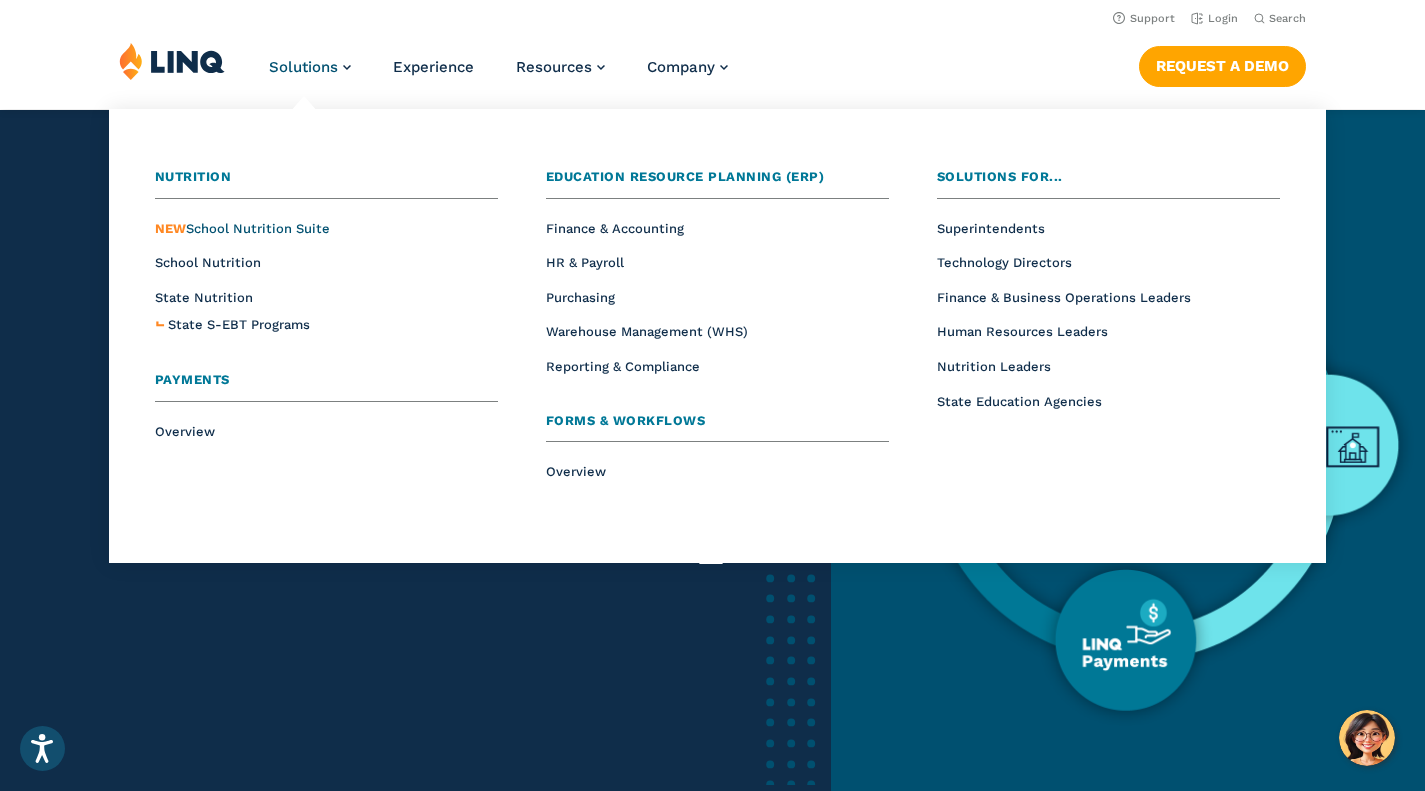 click on "NEW  School Nutrition Suite" at bounding box center [242, 228] 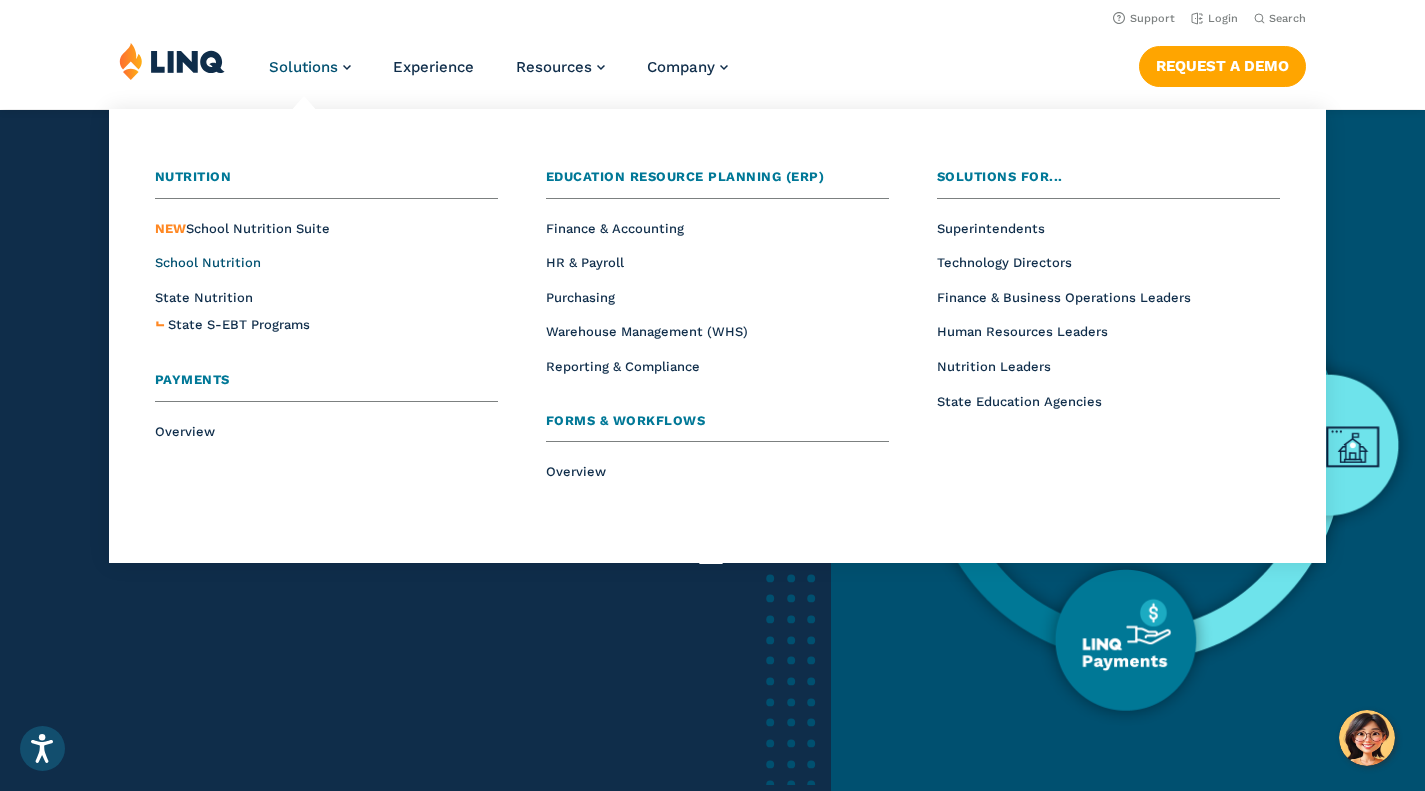click on "School Nutrition" at bounding box center [208, 262] 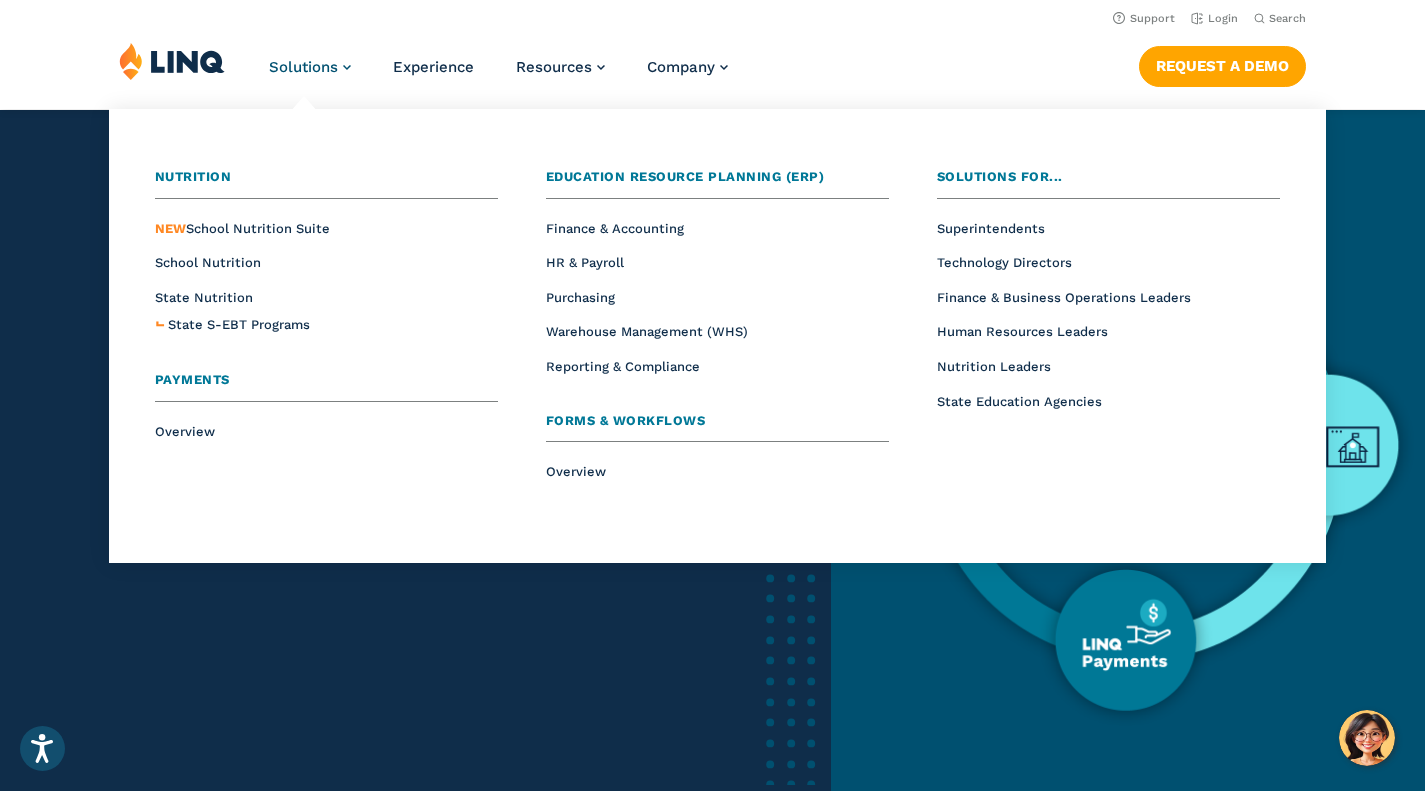 click on "Solutions" at bounding box center [303, 67] 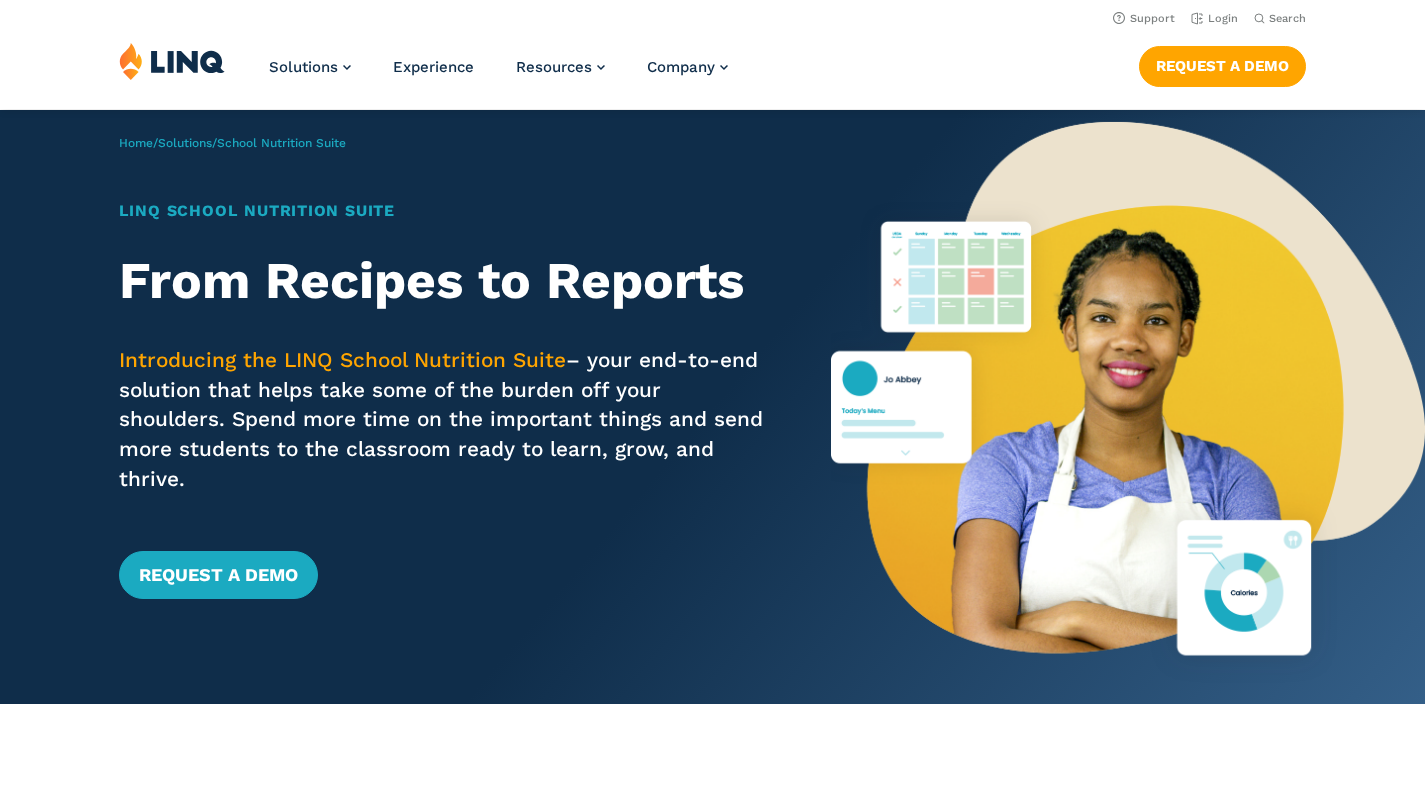 scroll, scrollTop: 0, scrollLeft: 0, axis: both 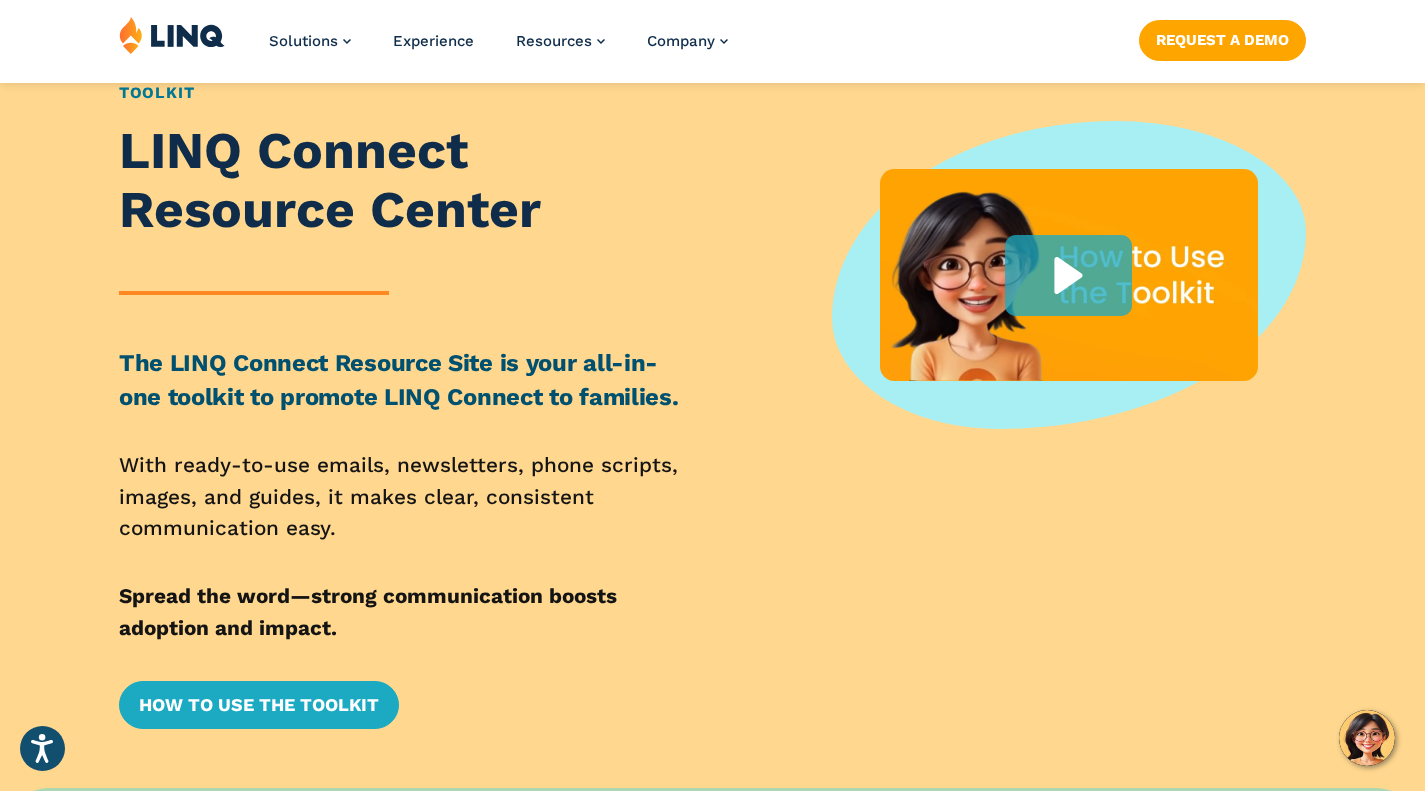 click at bounding box center (-99438, 170) 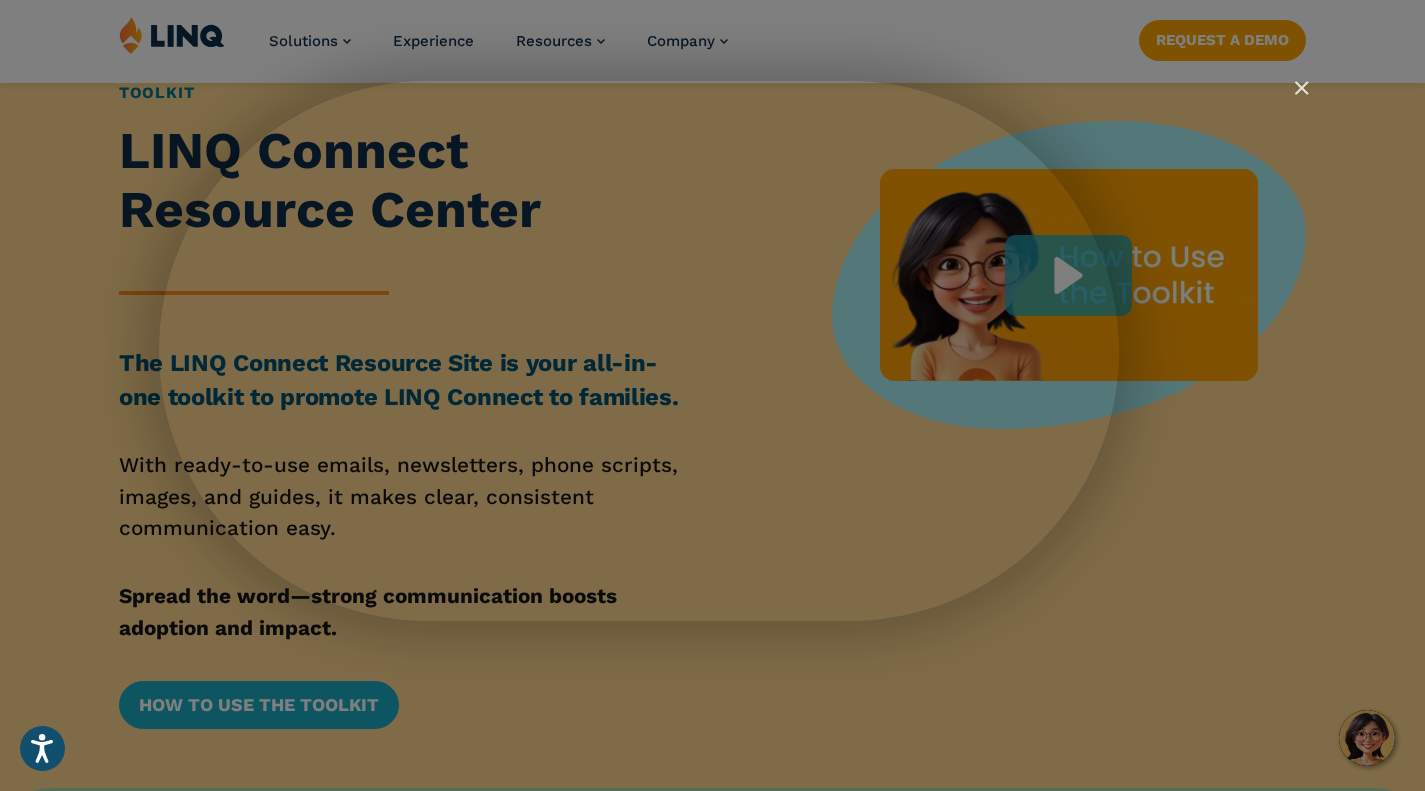 click at bounding box center (1293, 97) 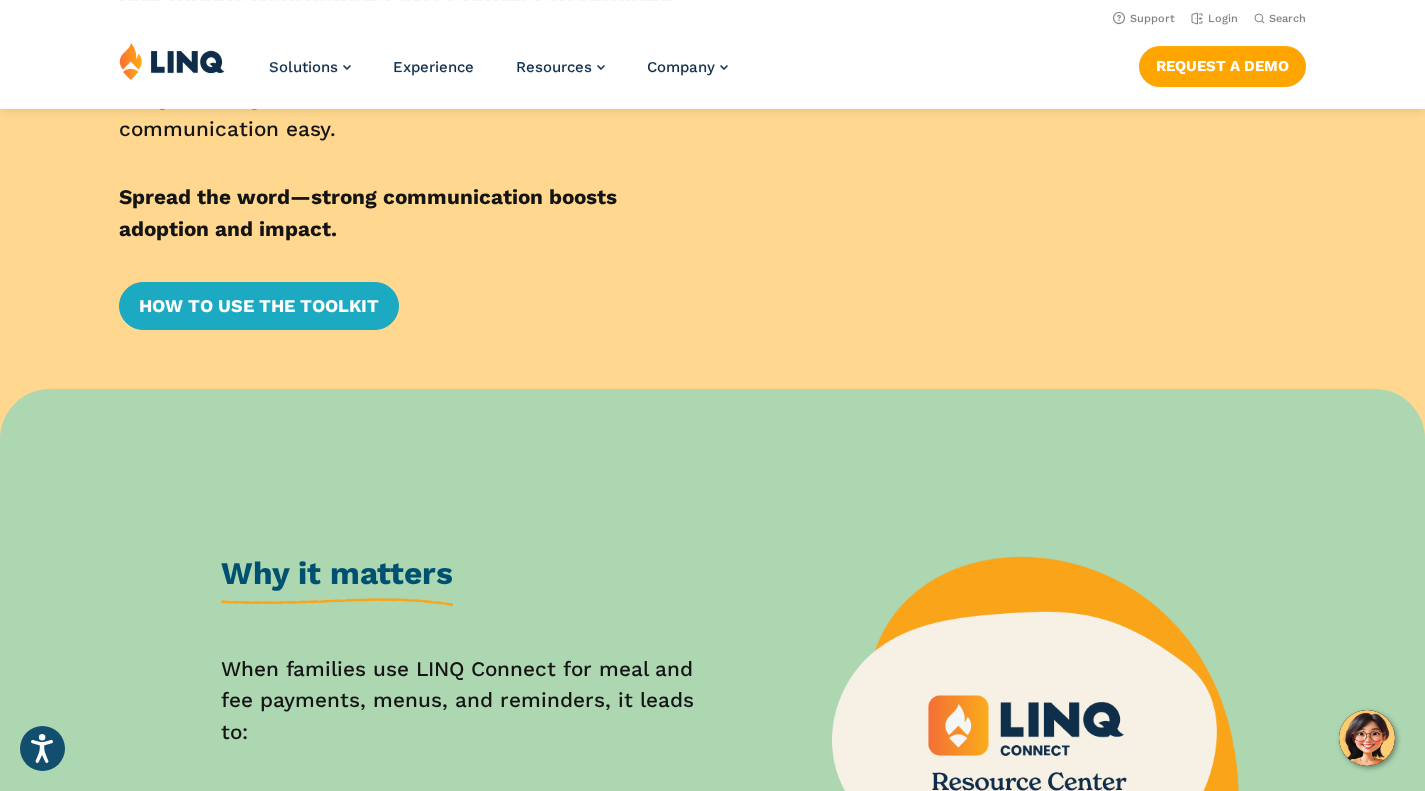scroll, scrollTop: 550, scrollLeft: 0, axis: vertical 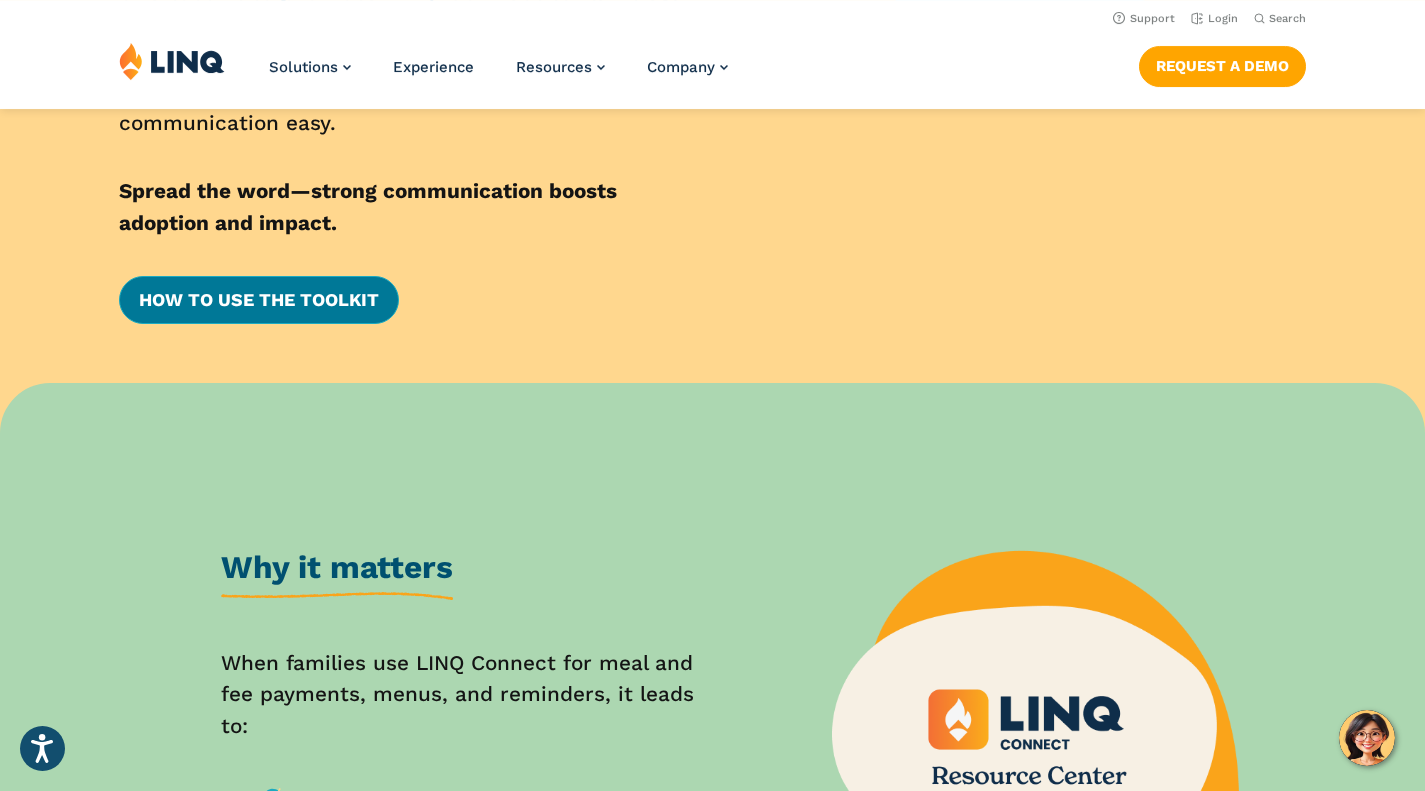 click on "How to Use the Toolkit" at bounding box center [259, 300] 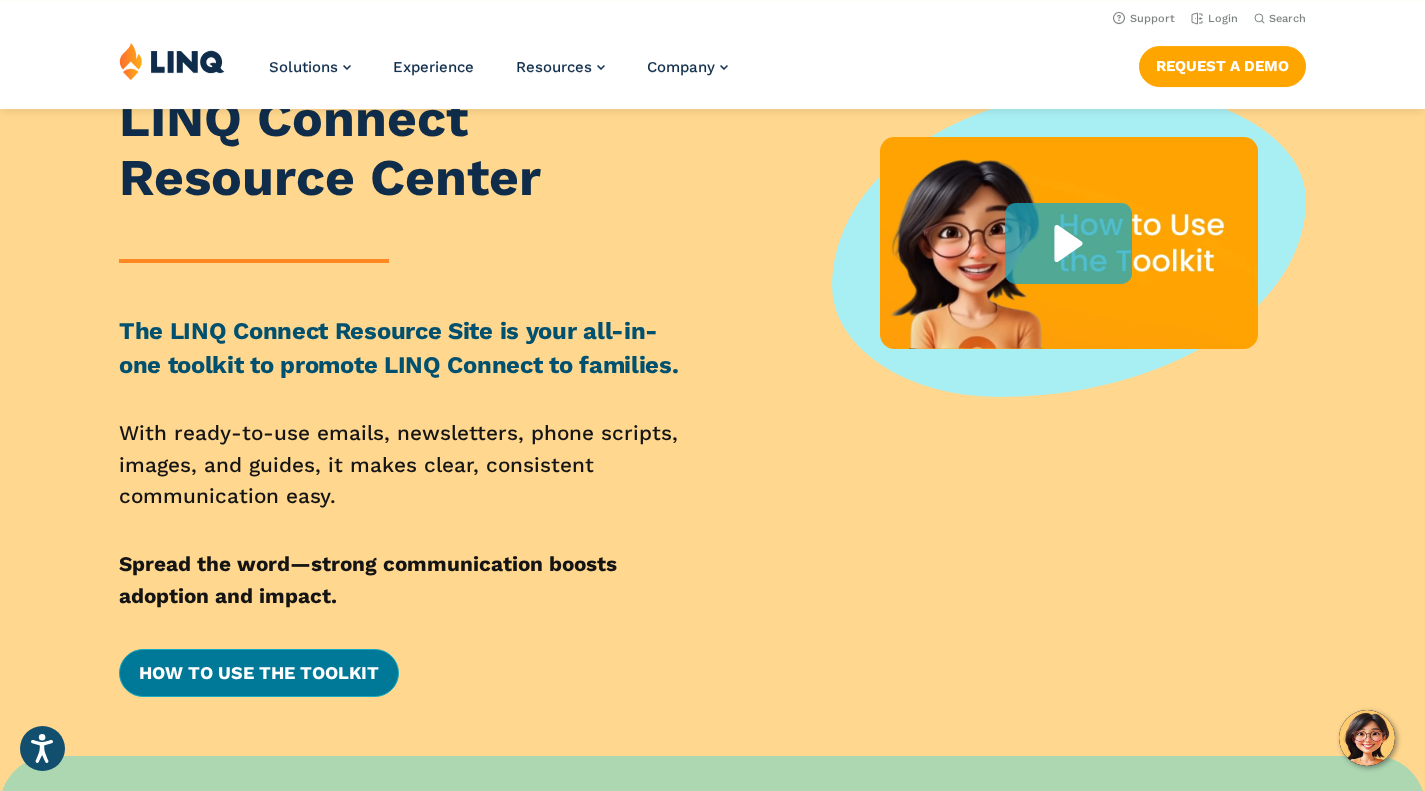 scroll, scrollTop: 0, scrollLeft: 0, axis: both 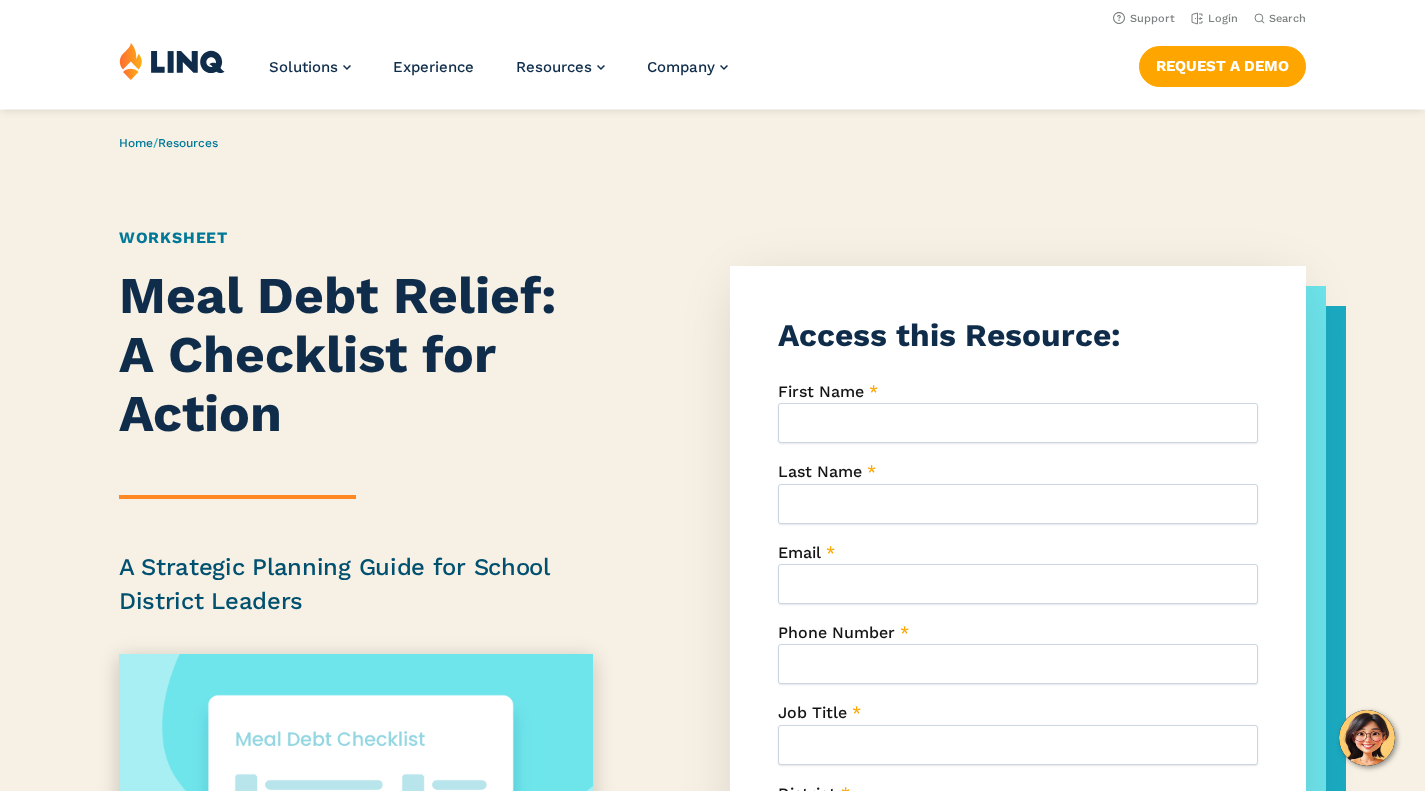 click on "First Name *" at bounding box center [1018, 423] 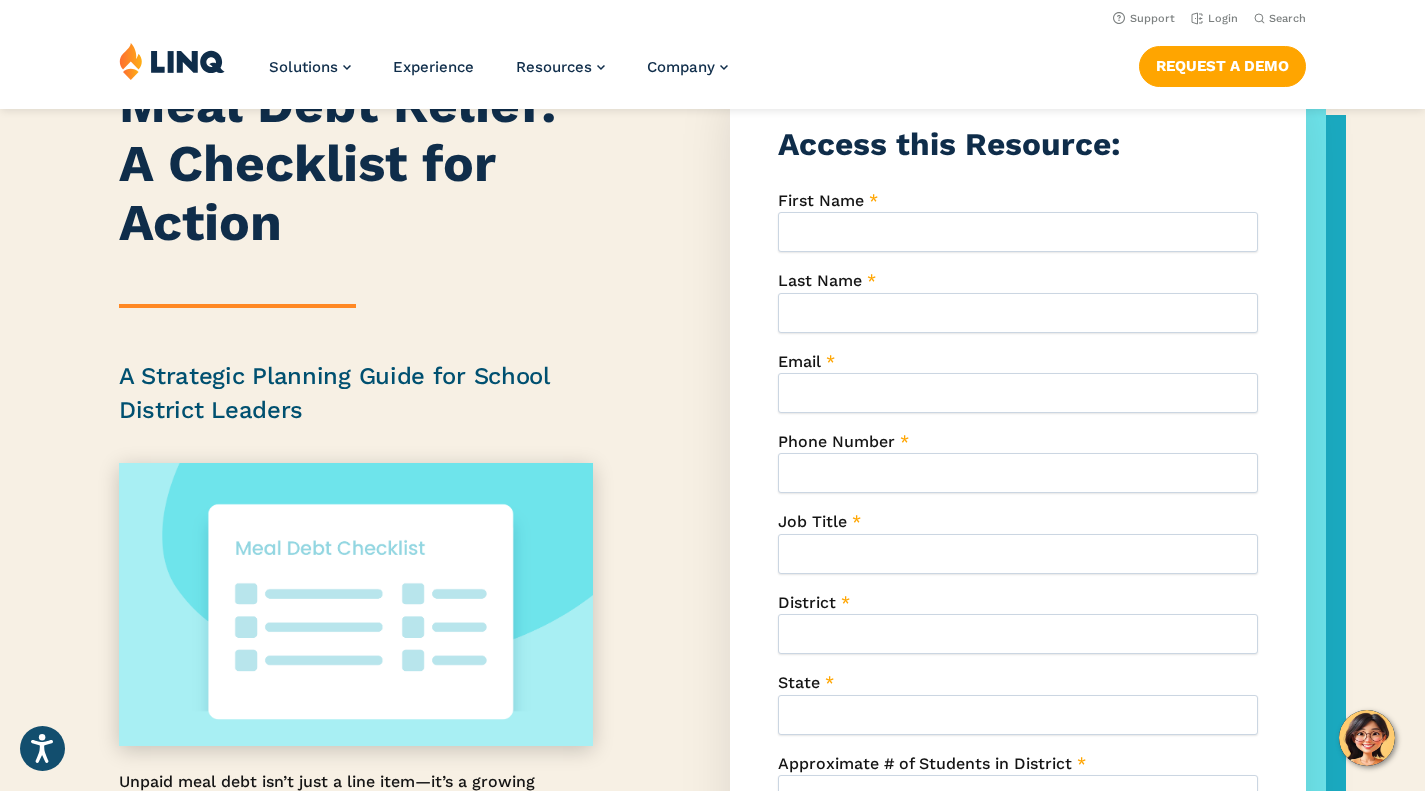 scroll, scrollTop: 0, scrollLeft: 0, axis: both 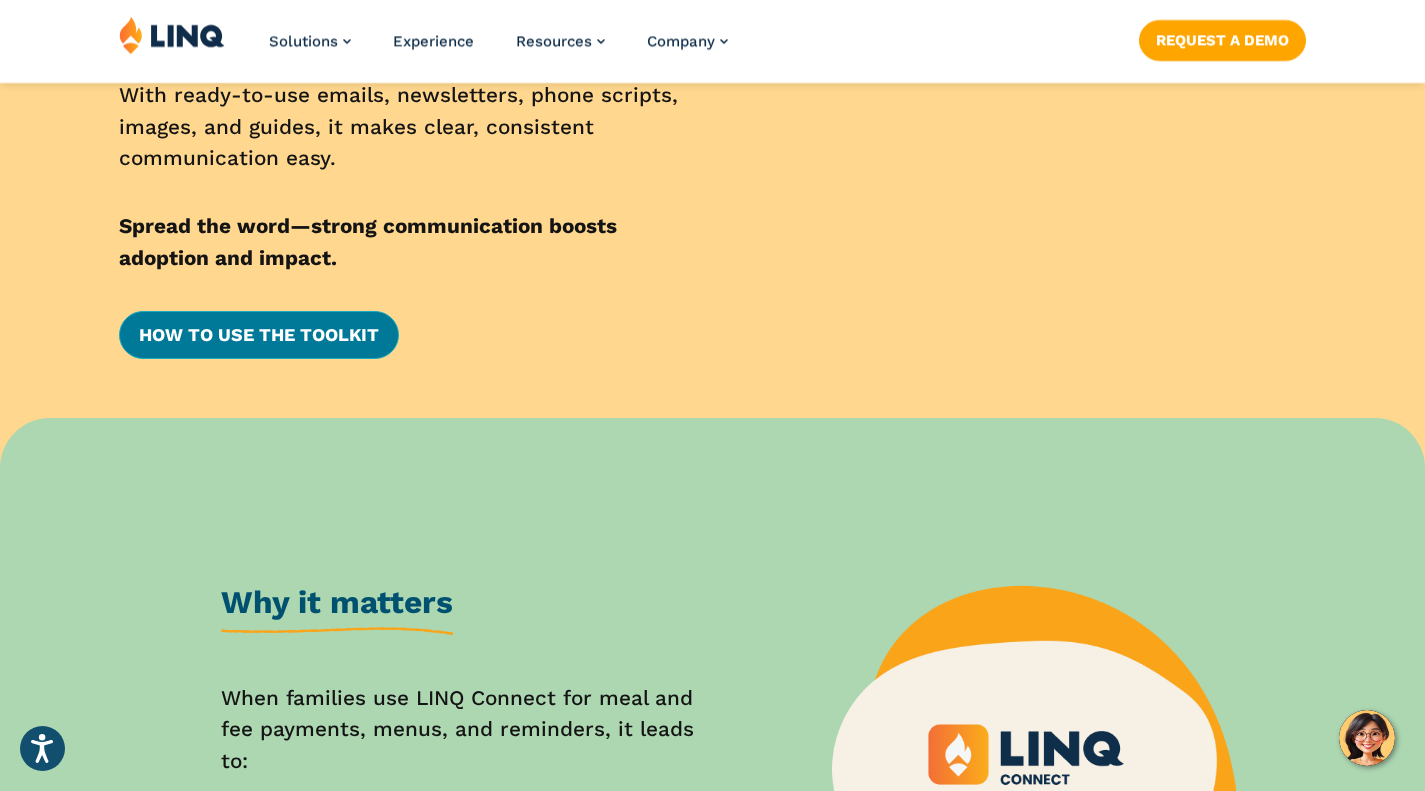 click on "How to Use the Toolkit" at bounding box center [259, 335] 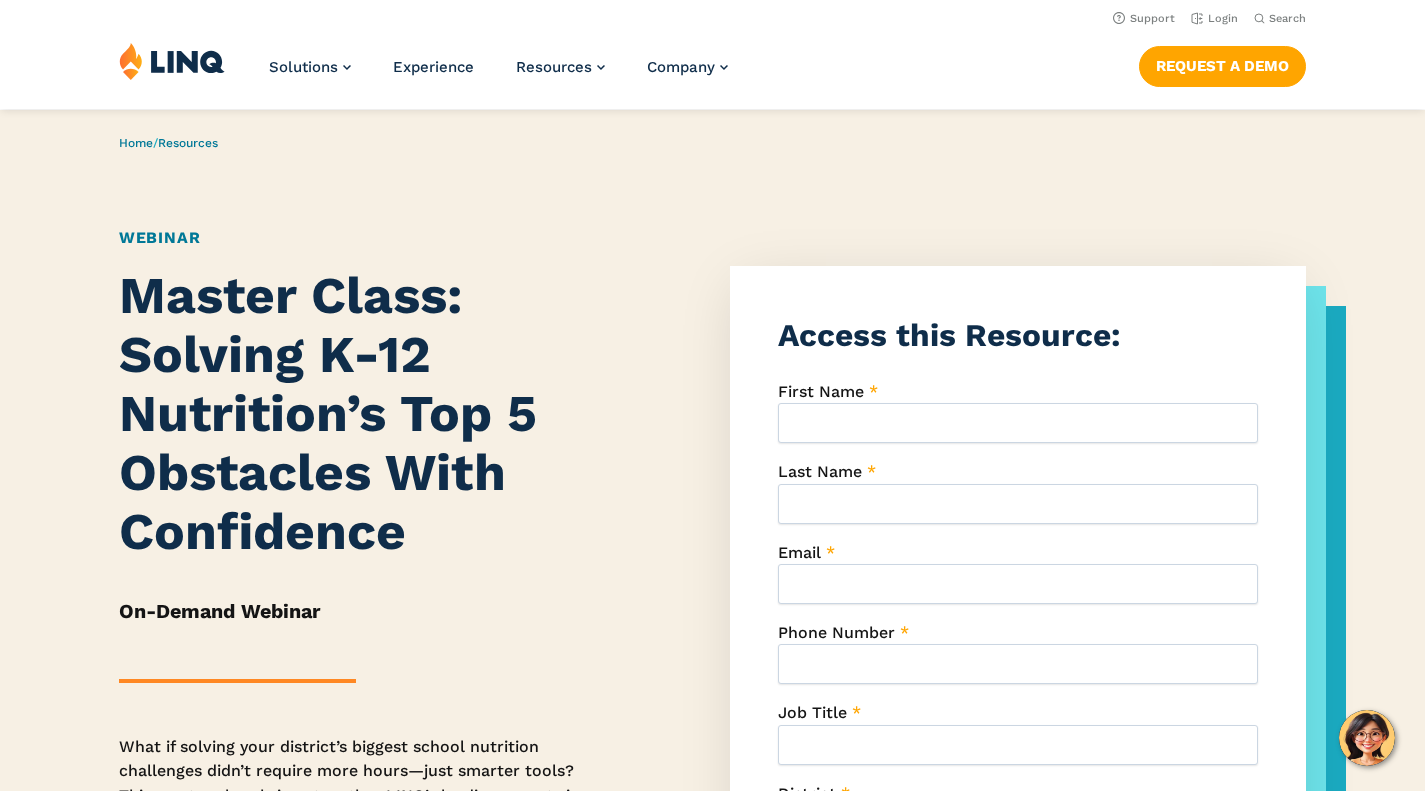 scroll, scrollTop: 134, scrollLeft: 0, axis: vertical 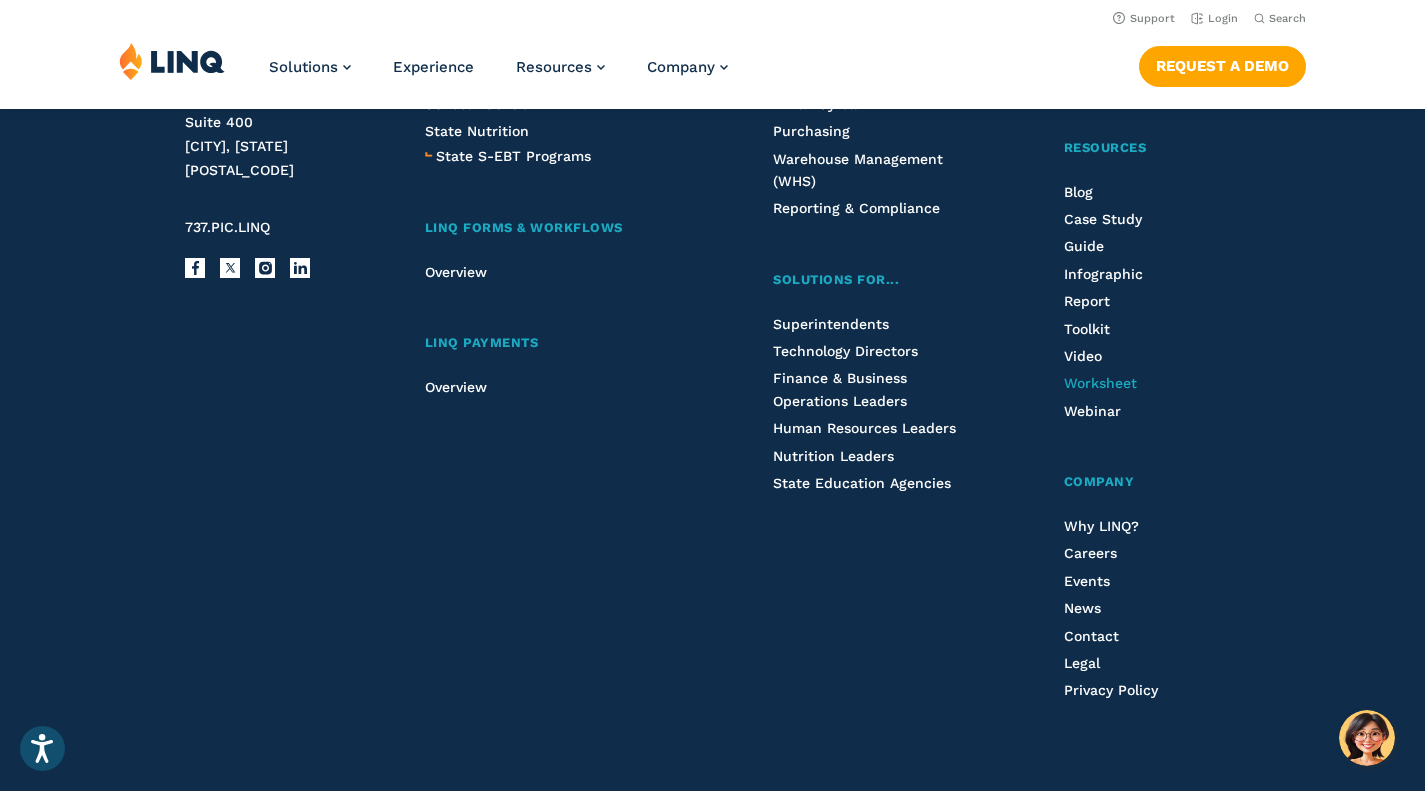click on "Worksheet" at bounding box center (1100, 383) 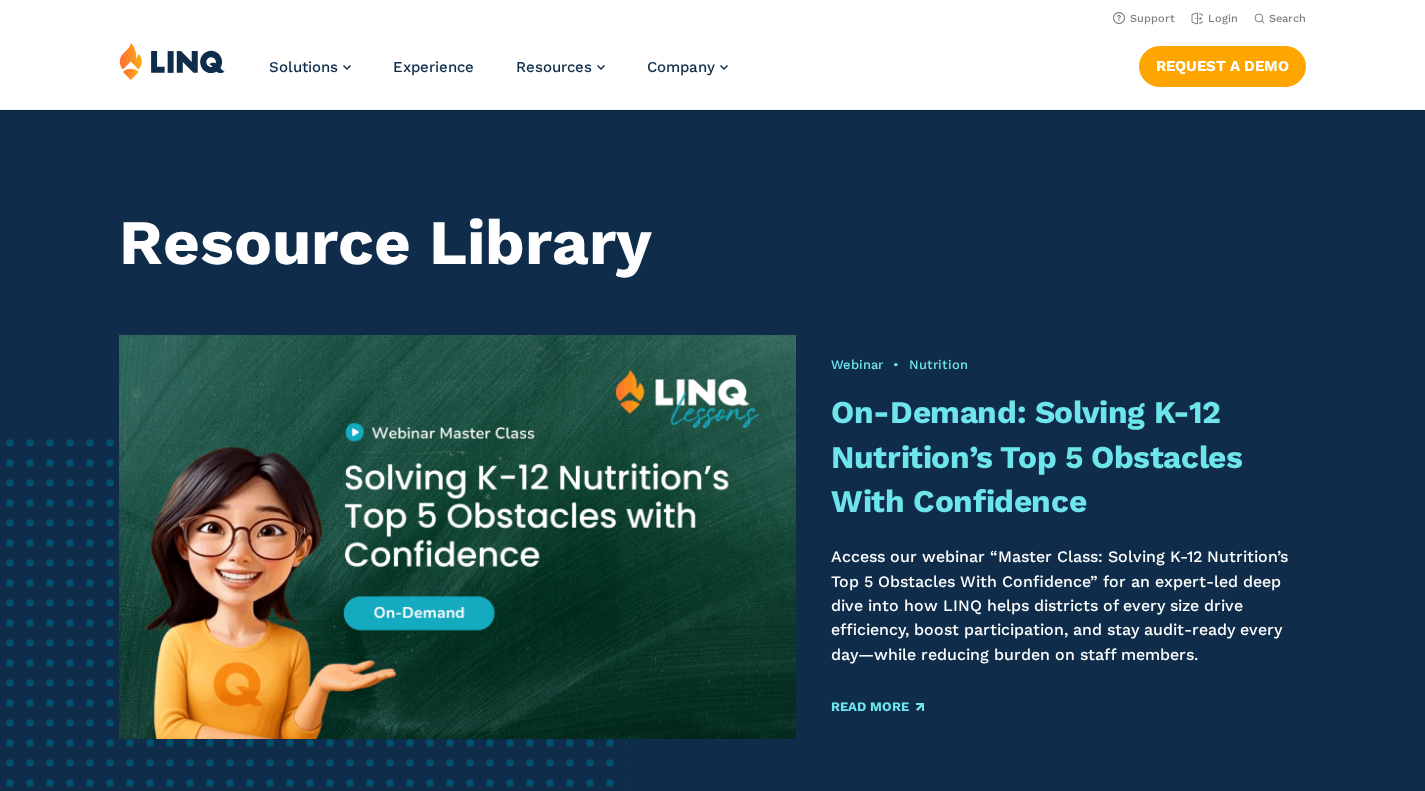 scroll, scrollTop: 1401, scrollLeft: 0, axis: vertical 